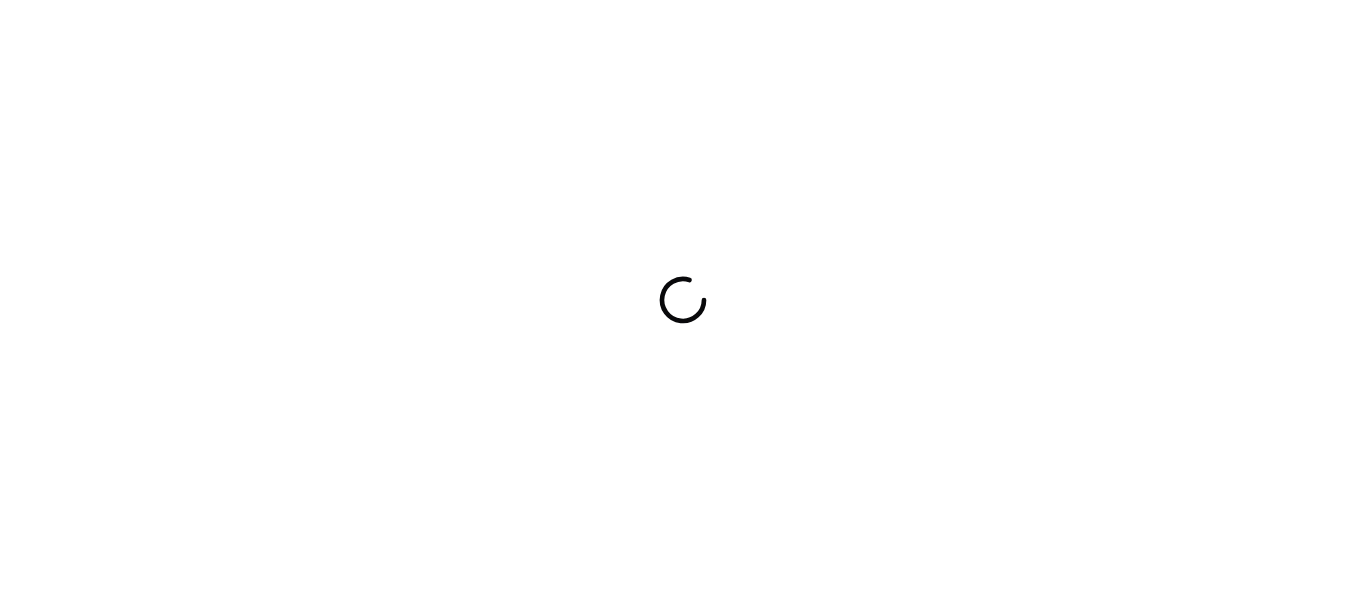 scroll, scrollTop: 0, scrollLeft: 0, axis: both 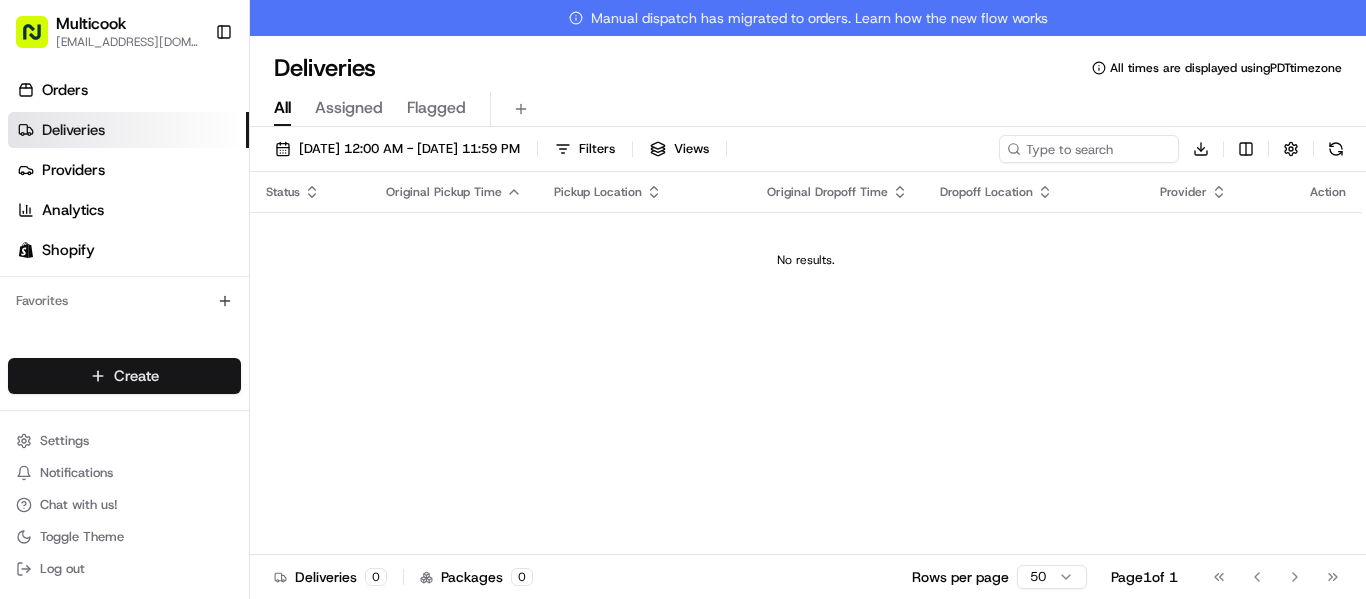 click on "Multicook [EMAIL_ADDRESS][DOMAIN_NAME] Toggle Sidebar Orders Deliveries Providers Analytics Shopify Favorites Main Menu Members & Organization Organization Users Roles Preferences Customization Tracking Orchestration Automations Dispatch Strategy Locations Pickup Locations Dropoff Locations Billing Billing Refund Requests Integrations Notification Triggers Webhooks API Keys Request Logs Create Settings Notifications Chat with us! Toggle Theme Log out  Manual dispatch has migrated to orders. Learn how the new flow works Deliveries All times are displayed using  PDT  timezone All Assigned Flagged [DATE] 12:00 AM - [DATE] 11:59 PM Filters Views Download Status Original Pickup Time Pickup Location Original Dropoff Time Dropoff Location Provider Action No results. Deliveries 0 Packages 0 Rows per page 50 Page  1  of   1 Go to first page Go to previous page Go to next page Go to last page
Create Create" at bounding box center [683, 299] 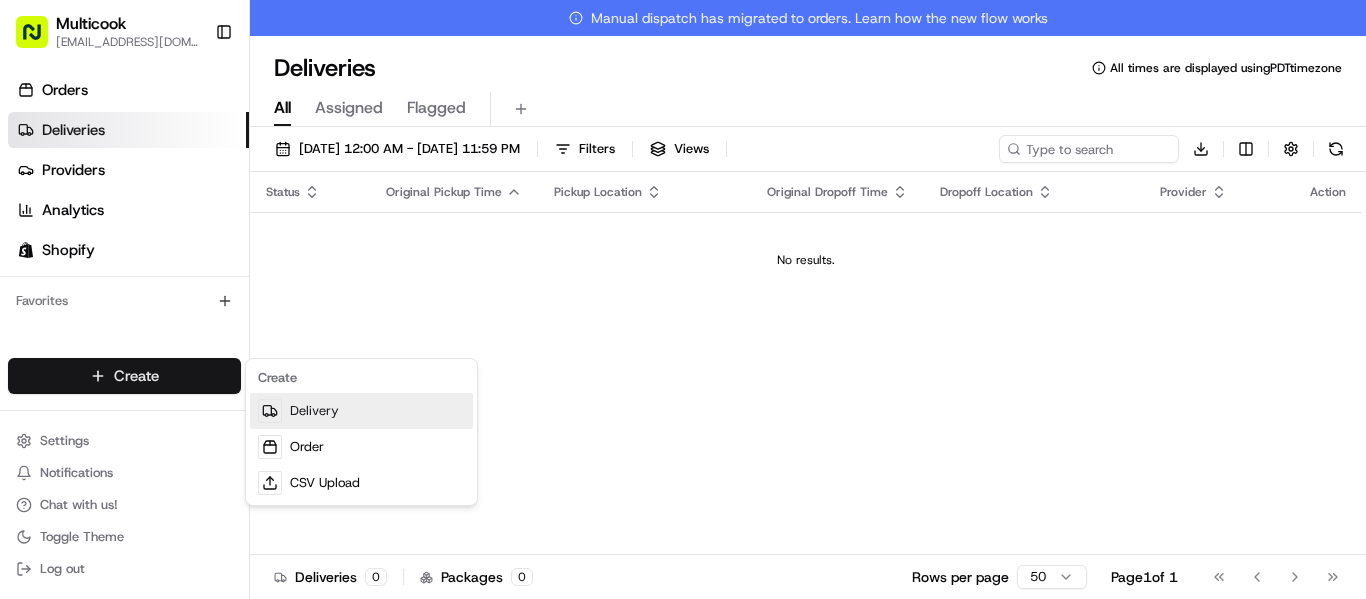 click on "Delivery" at bounding box center [361, 411] 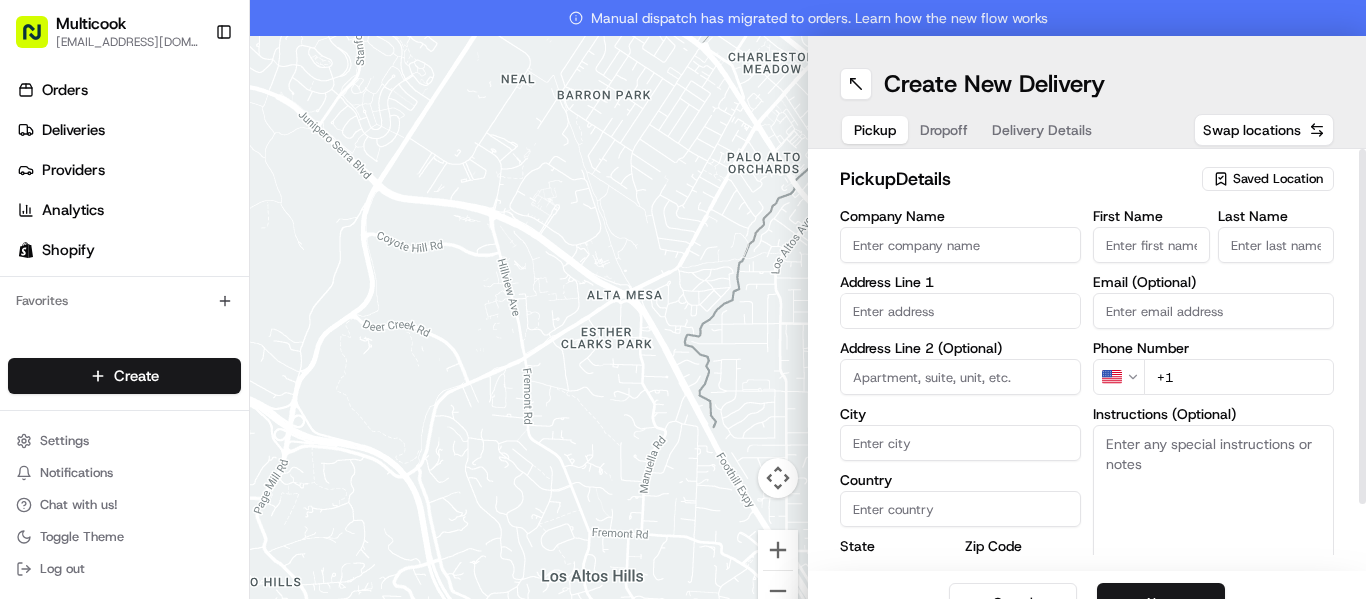 click on "pickup  Details Saved Location Company Name Address Line 1 Address Line 2 (Optional) City Country State Zip Code Save this Location First Name Last Name Email (Optional) Phone Number US +1 Instructions (Optional) Advanced" at bounding box center [1087, 360] 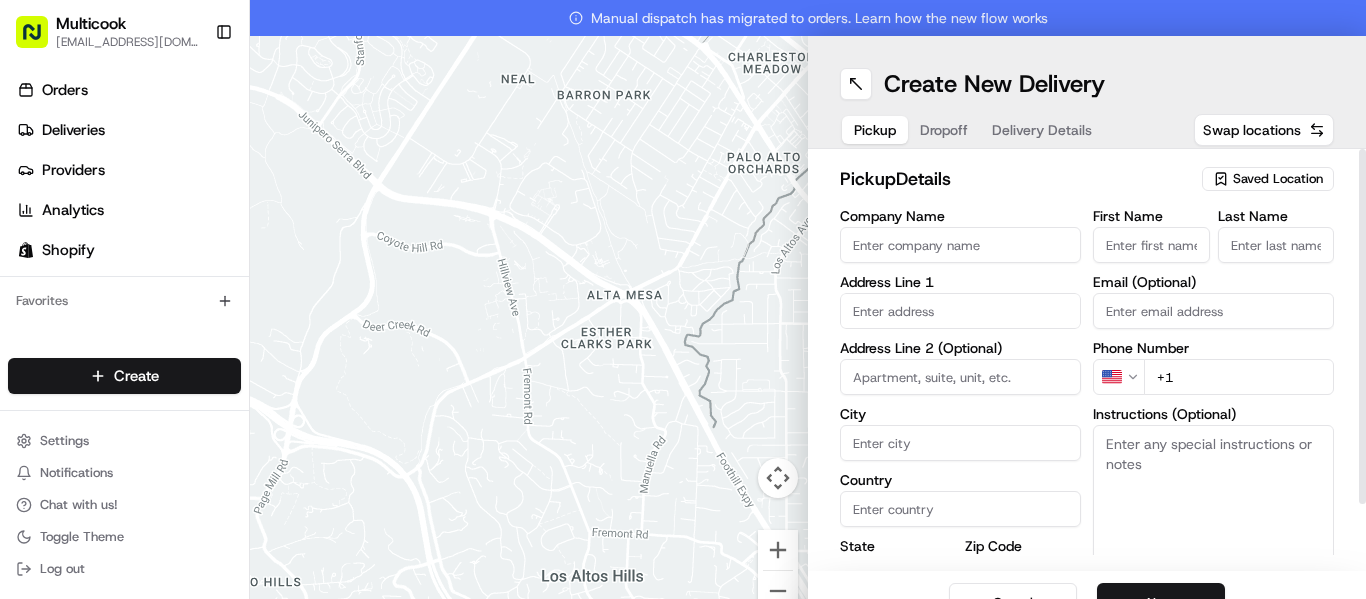 click on "Saved Location" at bounding box center (1278, 179) 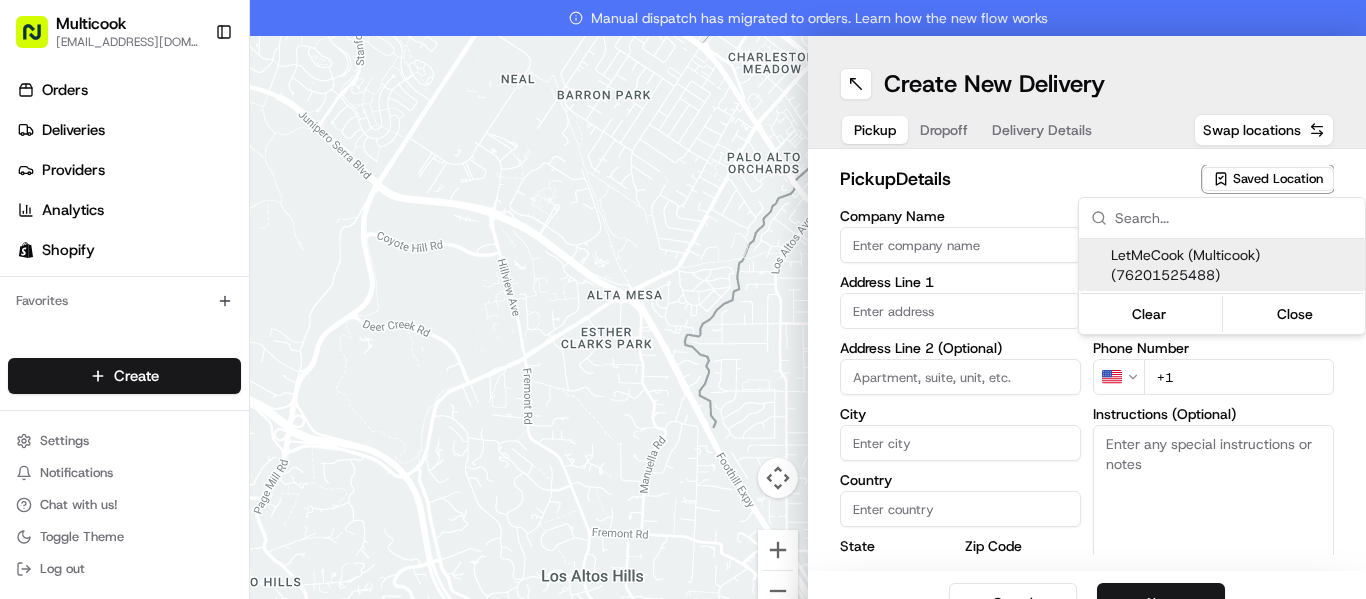 click on "LetMeCook (Multicook) (76201525488)" at bounding box center (1234, 265) 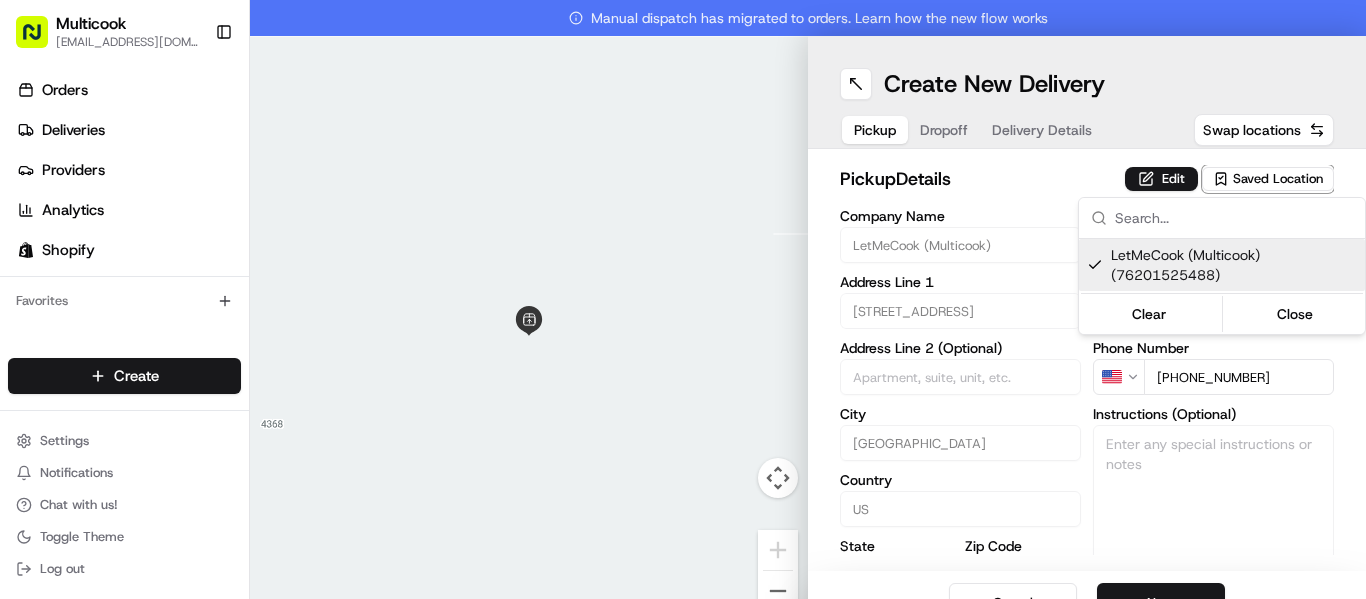 click on "Multicook [EMAIL_ADDRESS][DOMAIN_NAME] Toggle Sidebar Orders Deliveries Providers Analytics Shopify Favorites Main Menu Members & Organization Organization Users Roles Preferences Customization Tracking Orchestration Automations Dispatch Strategy Locations Pickup Locations Dropoff Locations Billing Billing Refund Requests Integrations Notification Triggers Webhooks API Keys Request Logs Create Settings Notifications Chat with us! Toggle Theme Log out  Manual dispatch has migrated to orders. Learn how the new flow works To navigate the map with touch gestures double-tap and hold your finger on the map, then drag the map. ← Move left → Move right ↑ Move up ↓ Move down + Zoom in - Zoom out Home Jump left by 75% End Jump right by 75% Page Up Jump up by 75% Page Down Jump down by 75% Keyboard shortcuts Map Data Map data ©2025 Google Map data ©2025 Google 2 m  Click to toggle between metric and imperial units Terms Report a map error Create New Delivery Pickup Dropoff Delivery Details Swap locations" at bounding box center (683, 299) 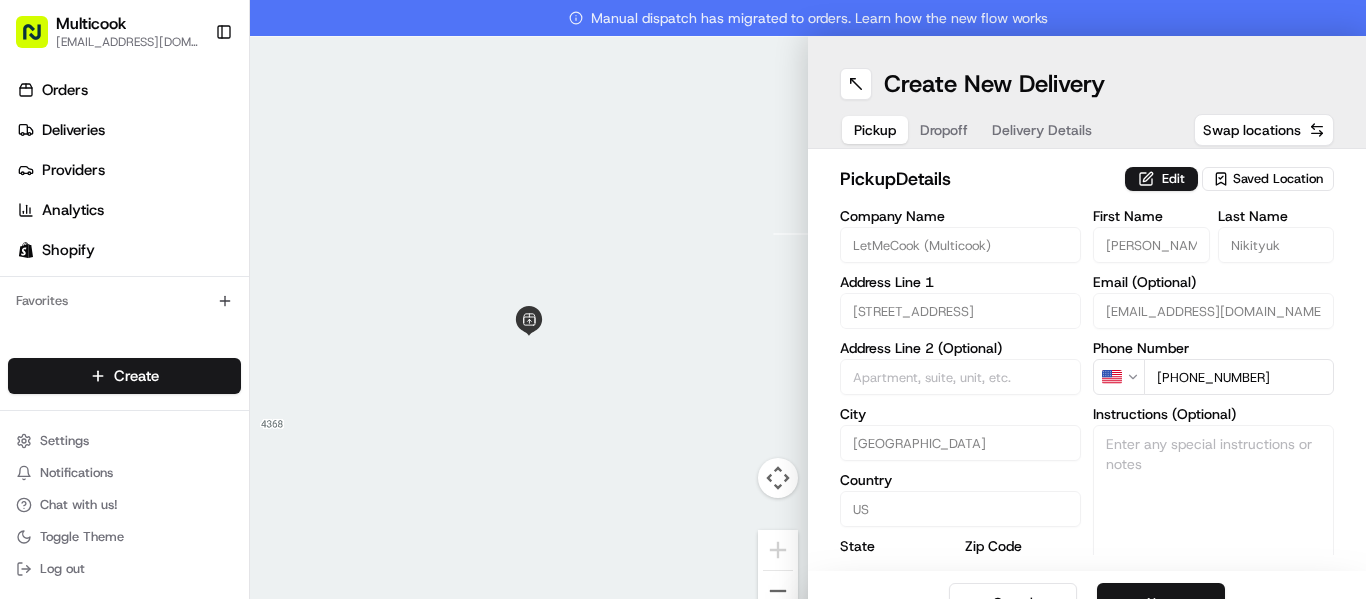 click on "Next" at bounding box center [1161, 603] 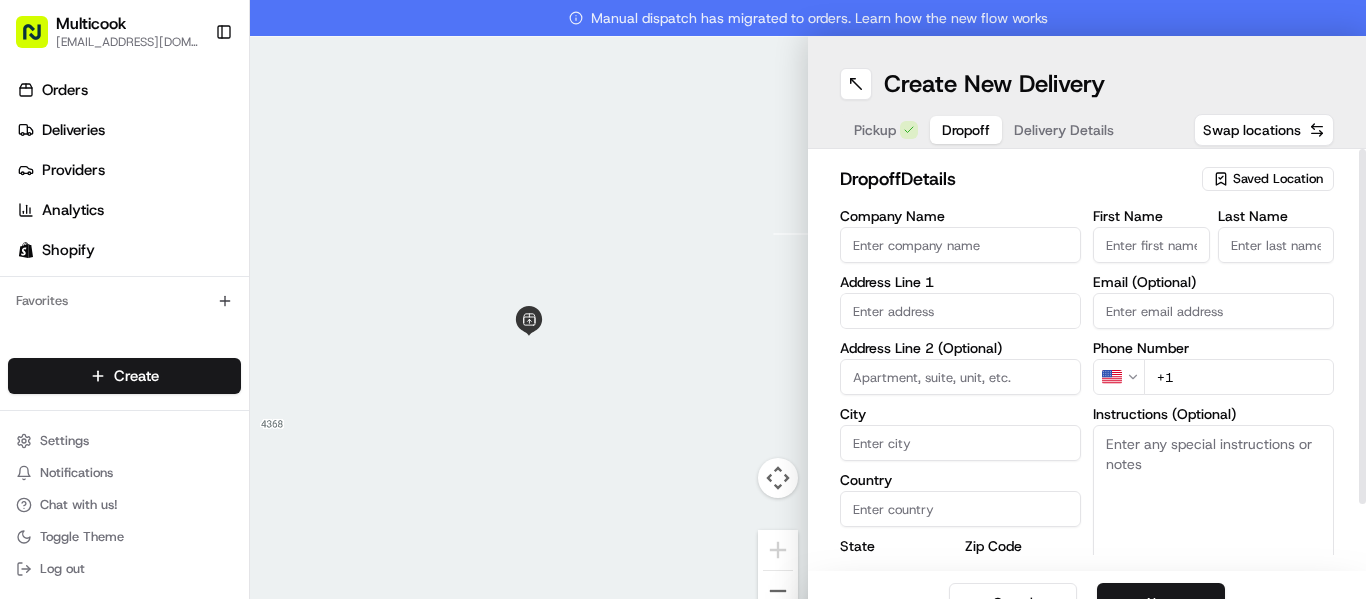 click on "First Name" at bounding box center (1151, 245) 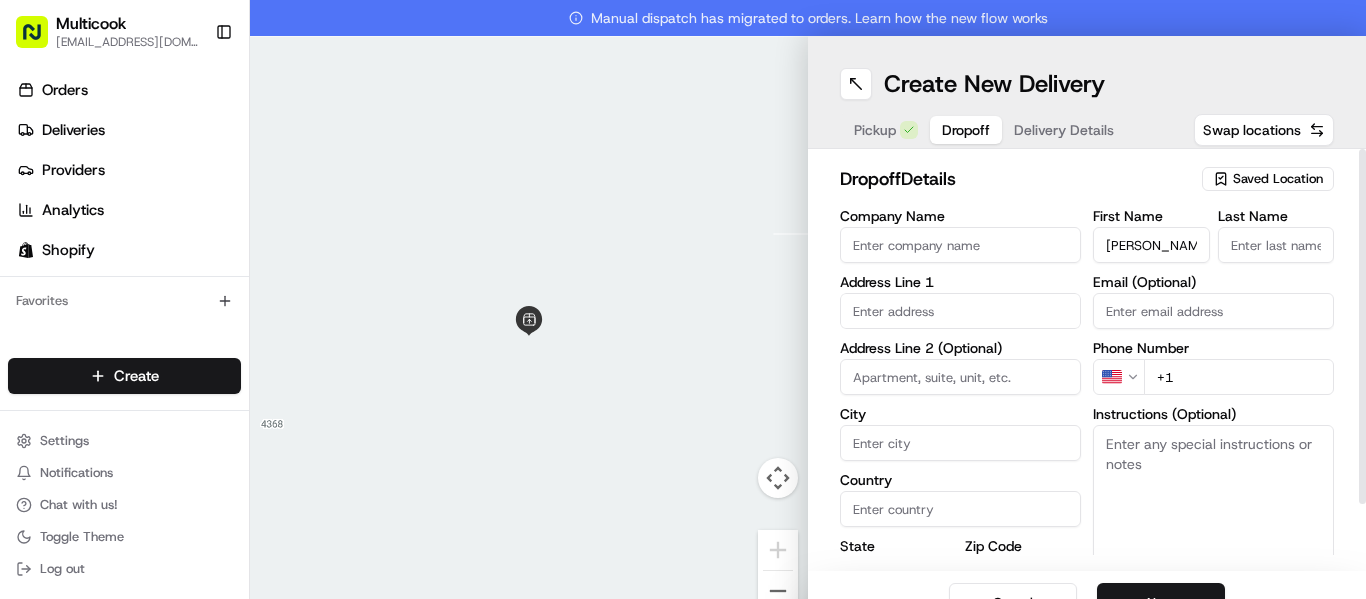 click on "[PERSON_NAME]" at bounding box center [1151, 245] 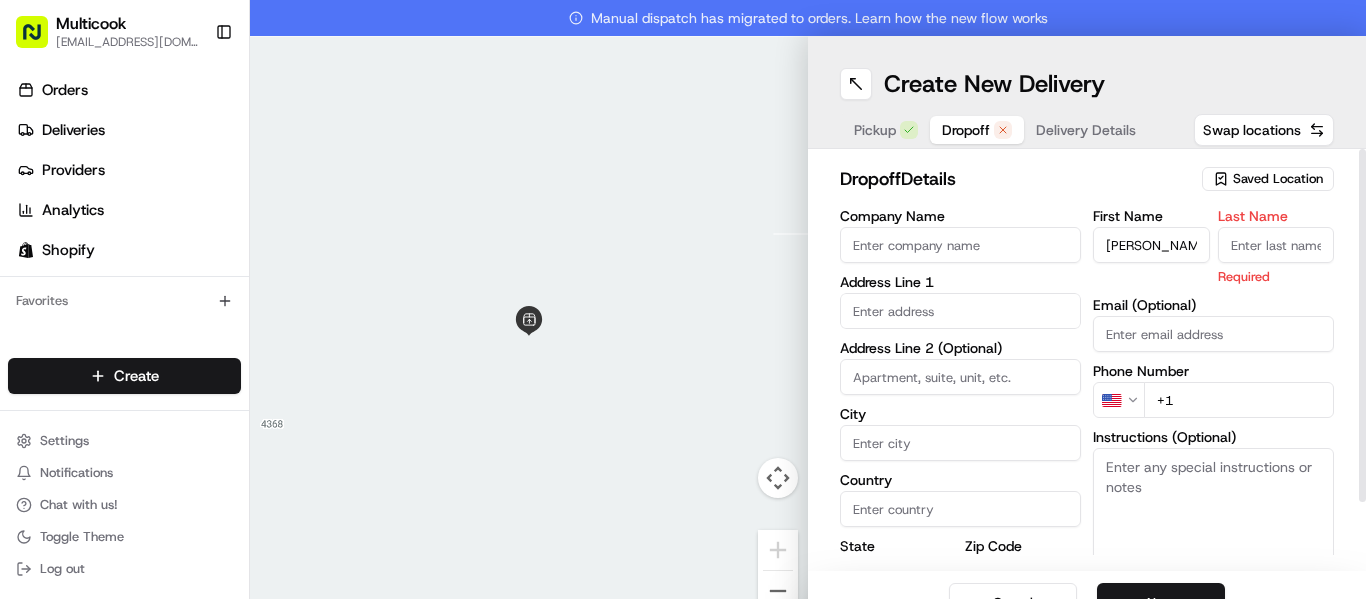 paste on "[PERSON_NAME]" 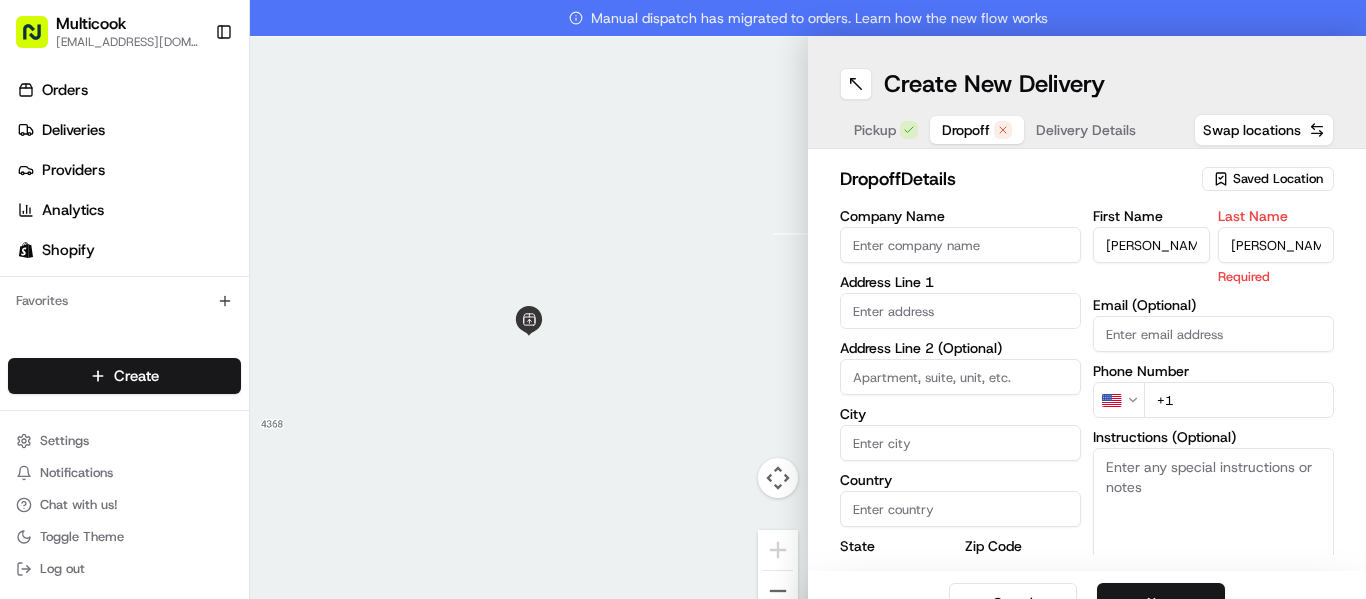 type on "[PERSON_NAME]" 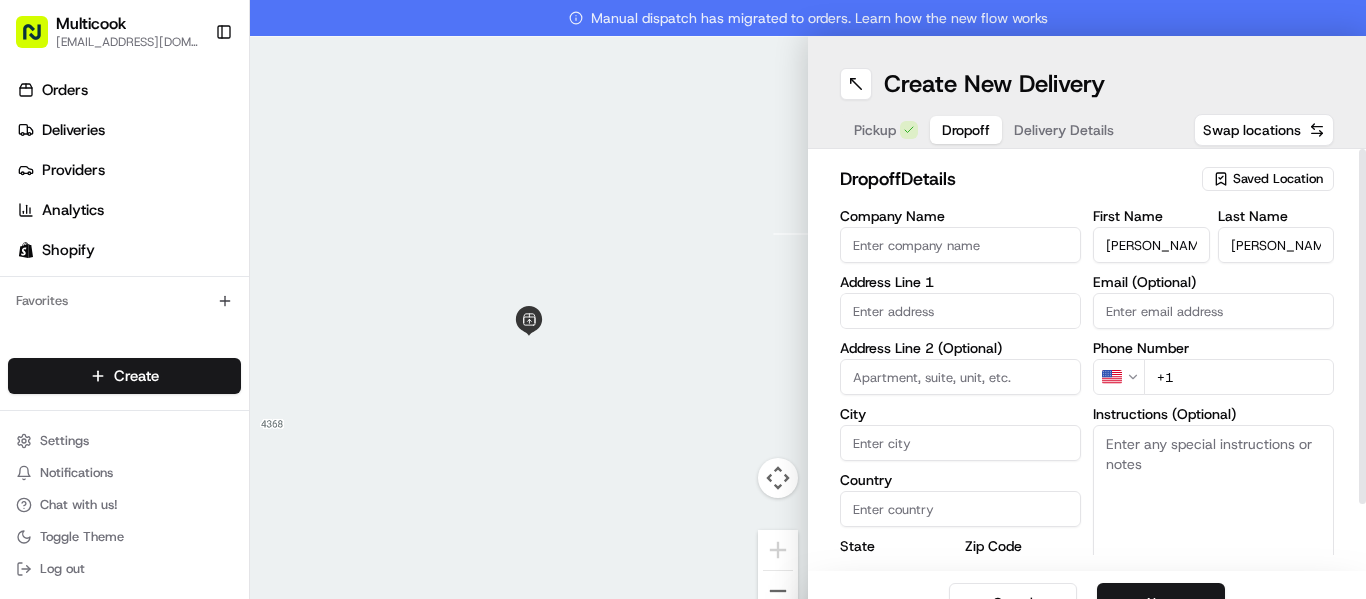 click on "+1" at bounding box center [1239, 377] 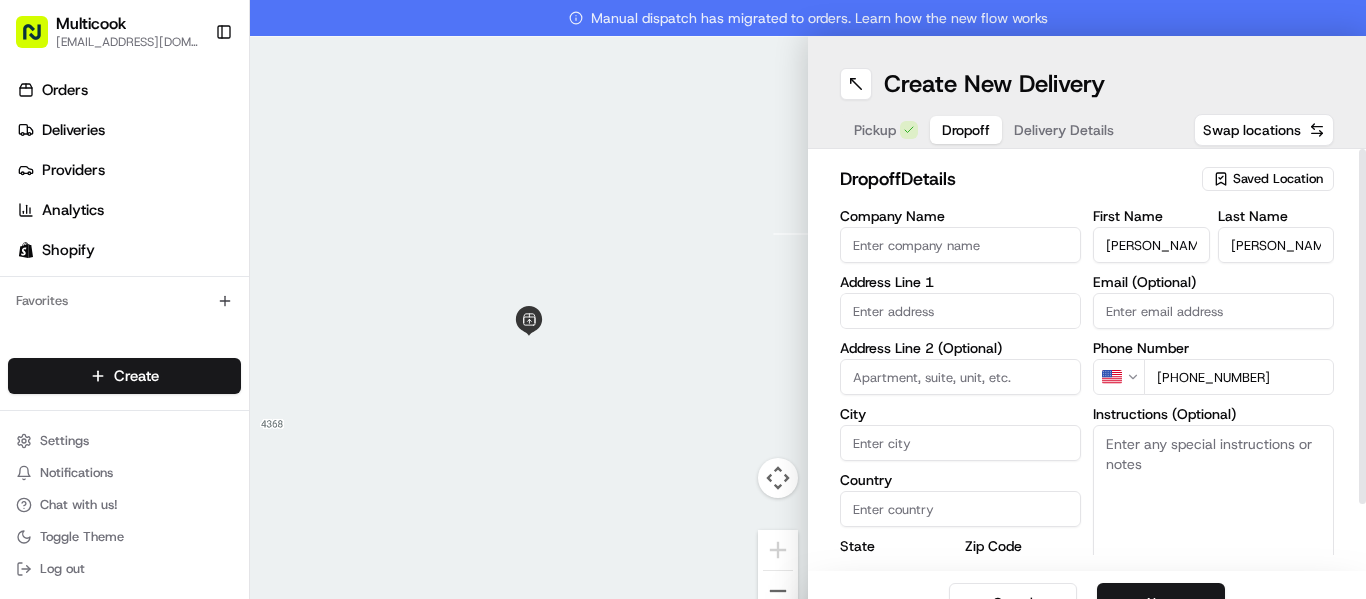 type on "[PHONE_NUMBER]" 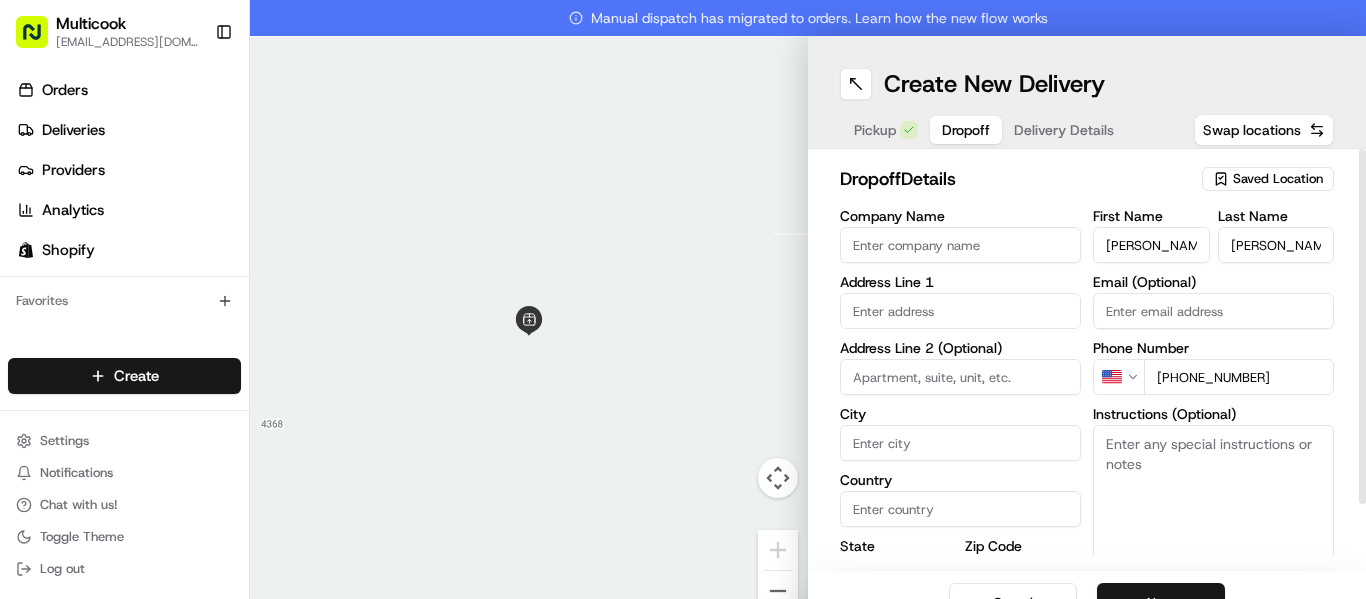 click at bounding box center (960, 311) 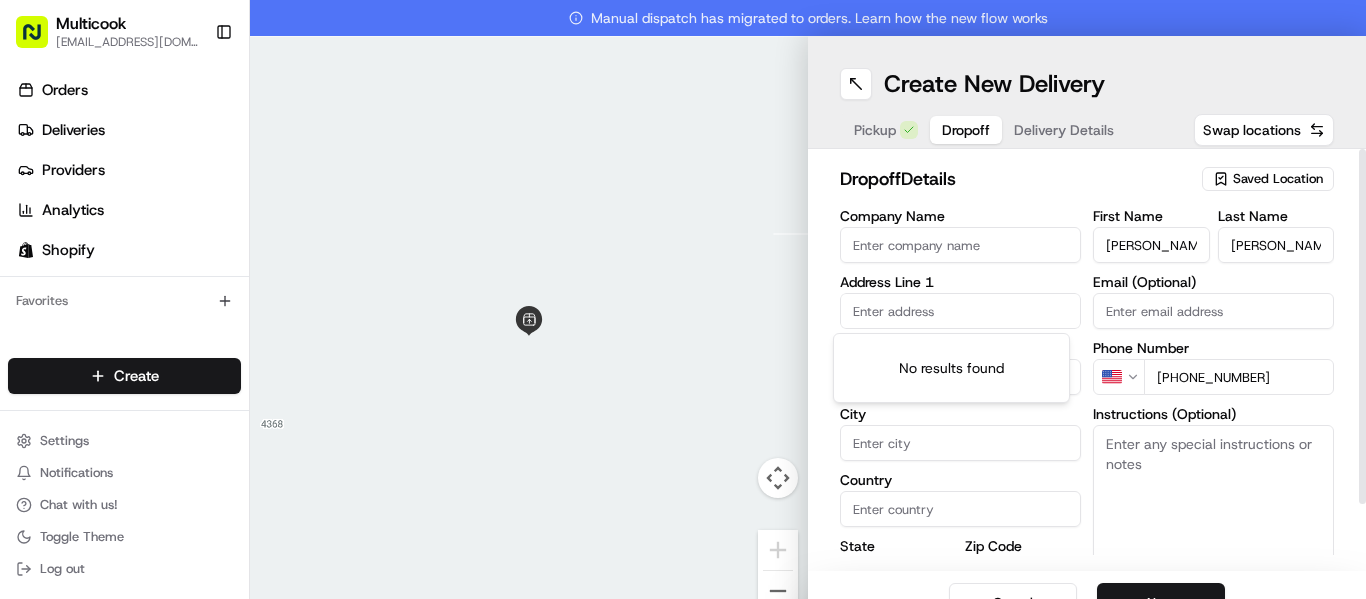 paste on "[STREET_ADDRESS]" 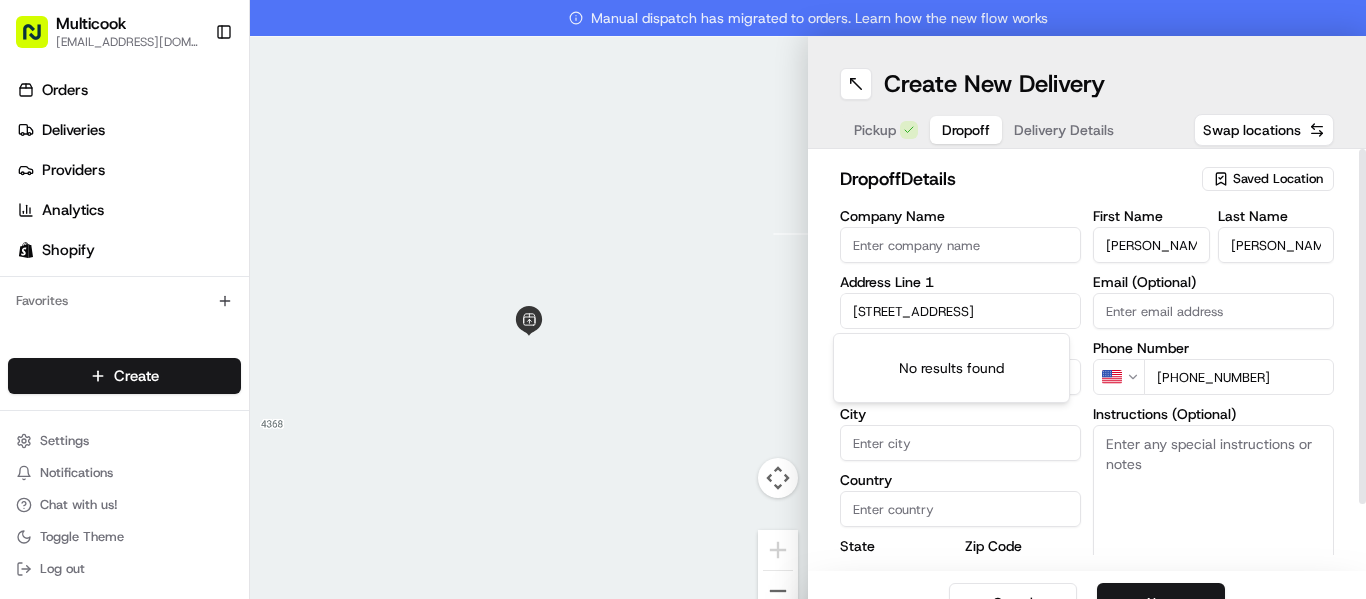 scroll, scrollTop: 0, scrollLeft: 69, axis: horizontal 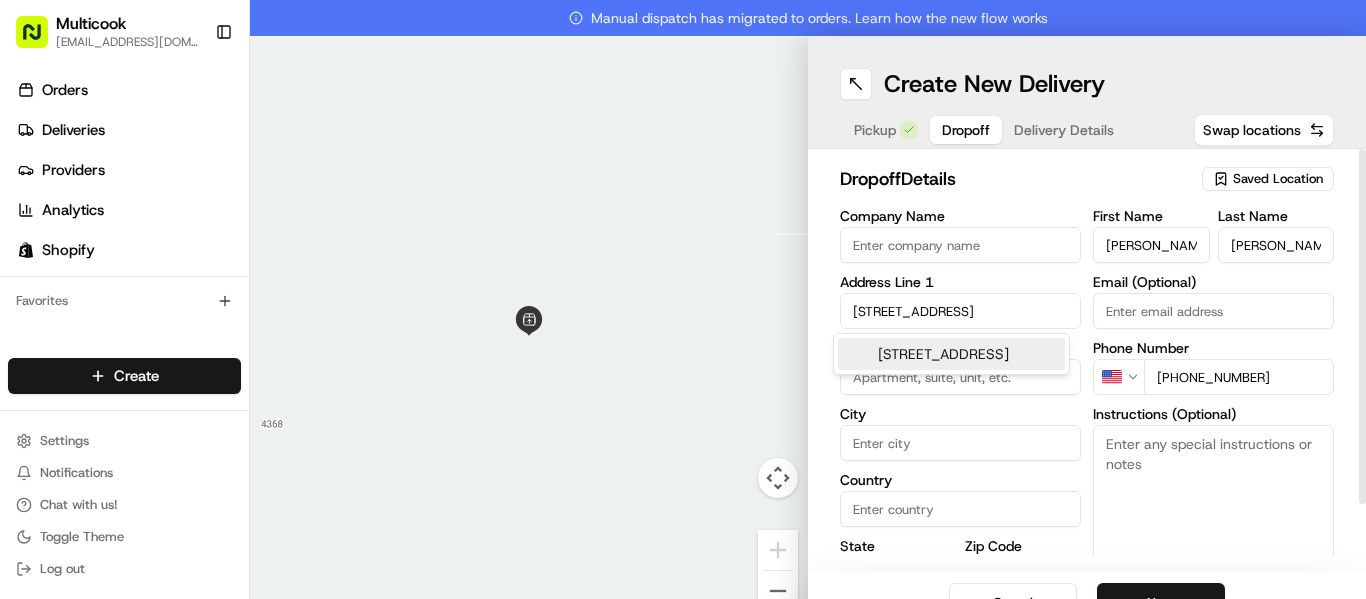 click on "[STREET_ADDRESS]" at bounding box center [951, 354] 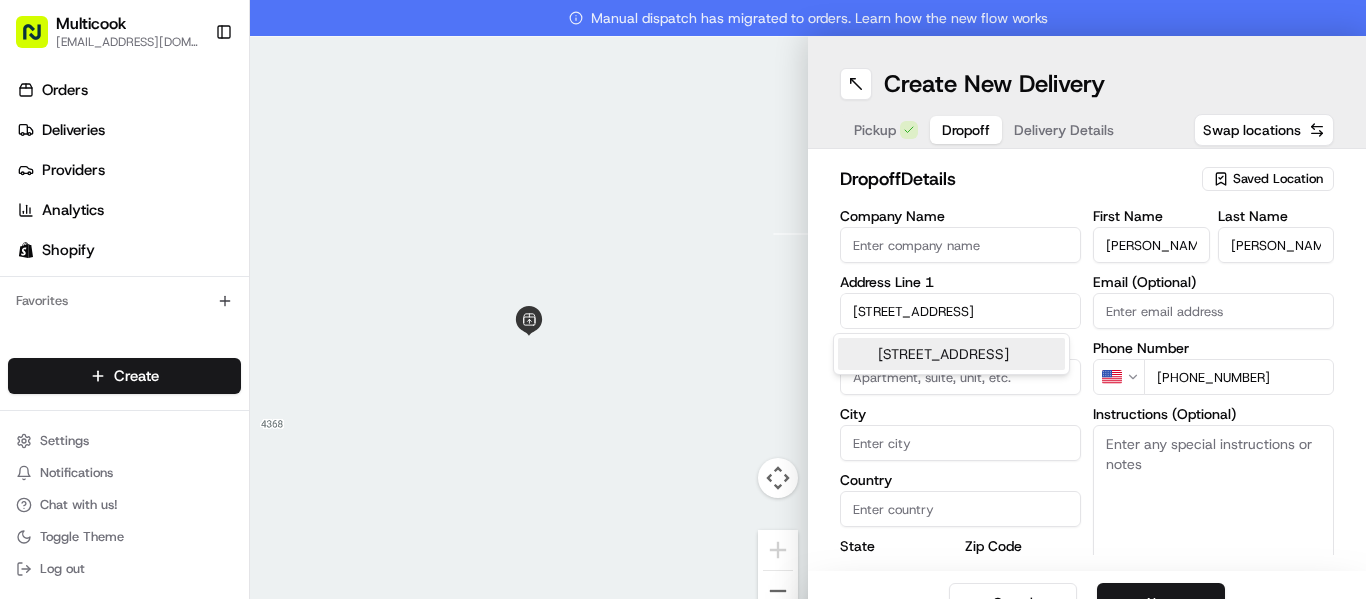 type on "[STREET_ADDRESS]" 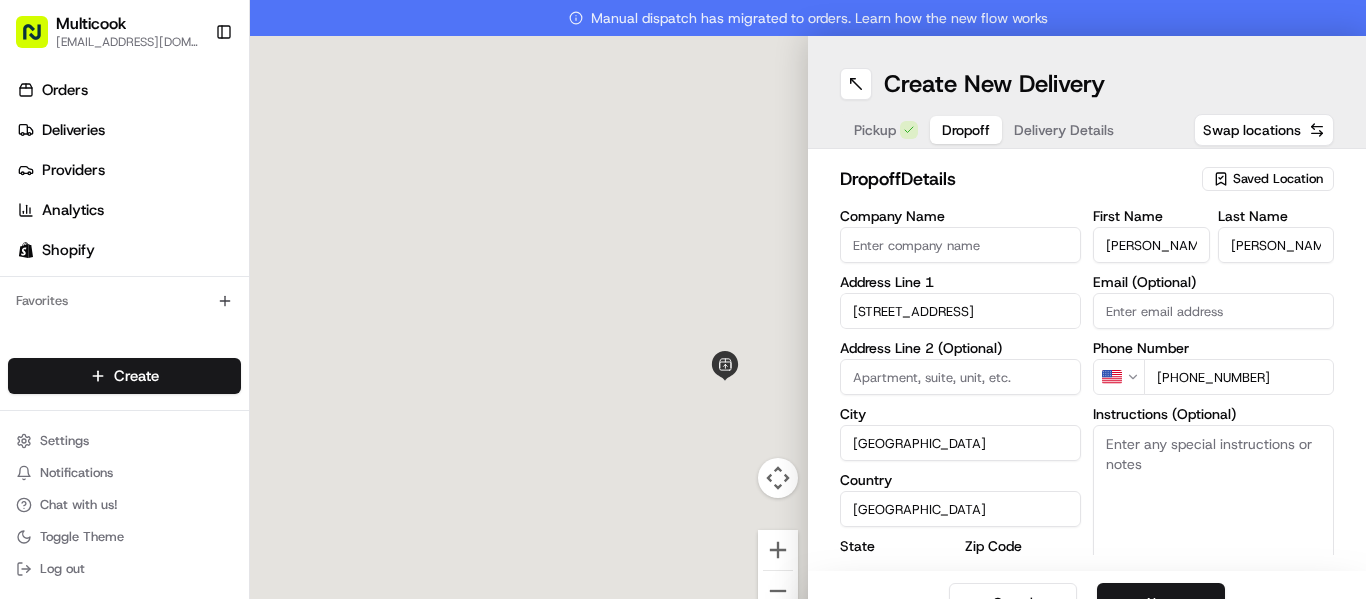 type on "[STREET_ADDRESS]" 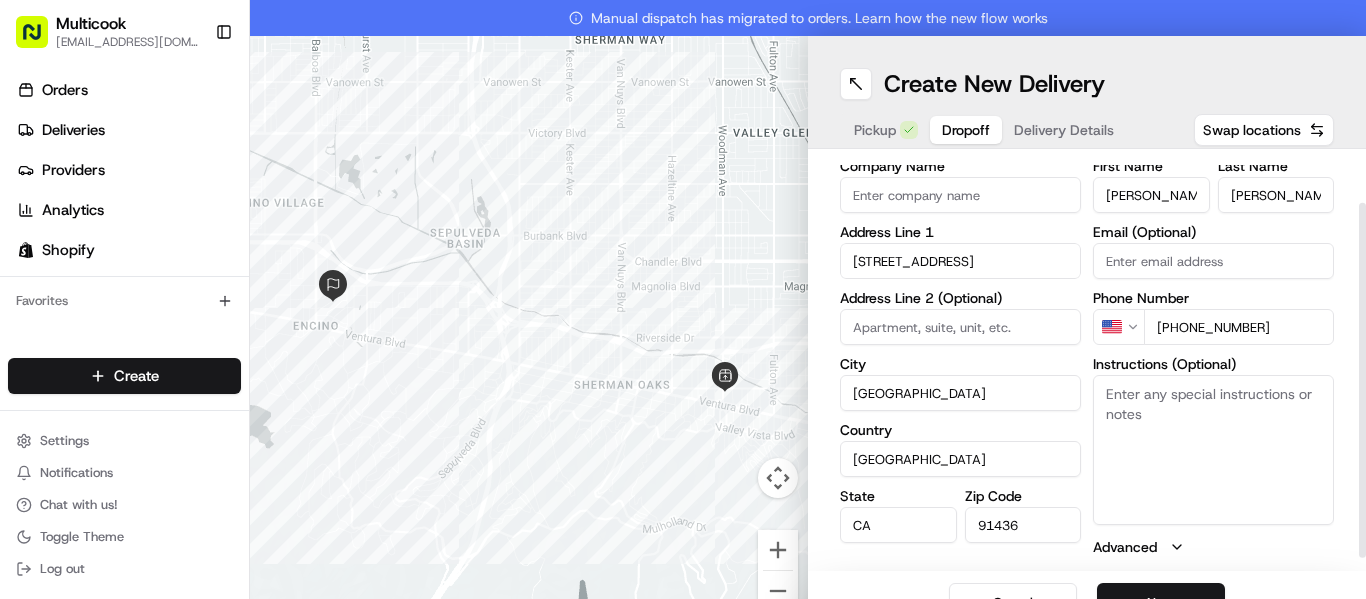 scroll, scrollTop: 74, scrollLeft: 0, axis: vertical 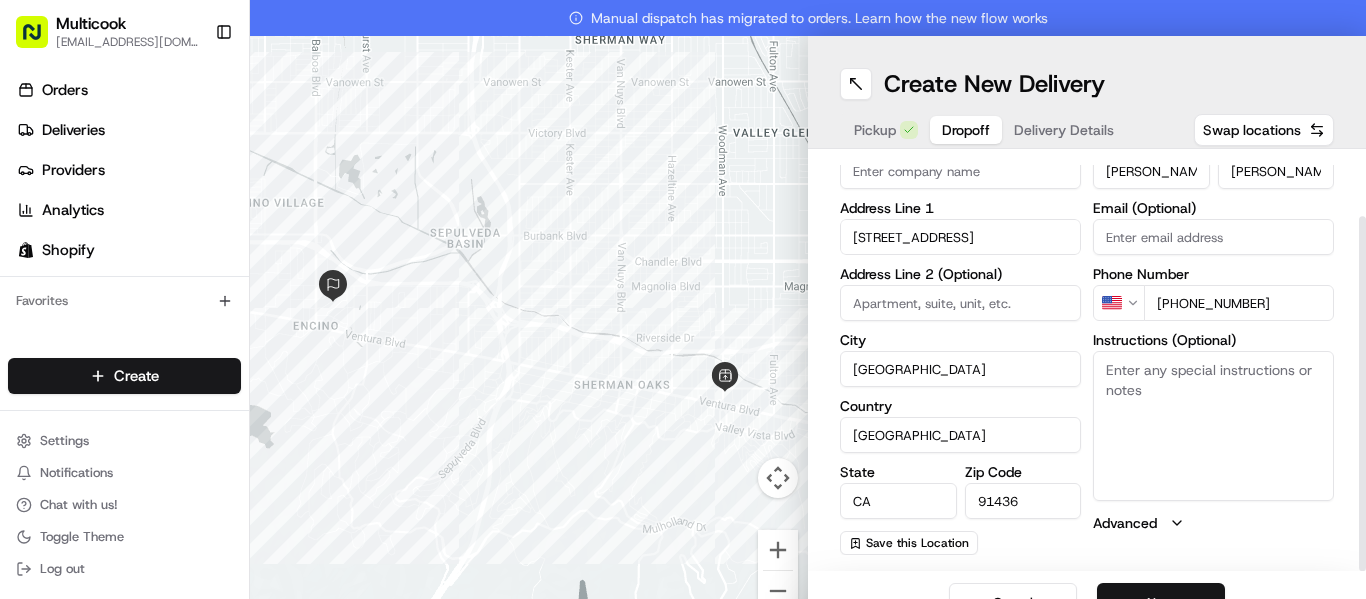 click on "Next" at bounding box center [1161, 603] 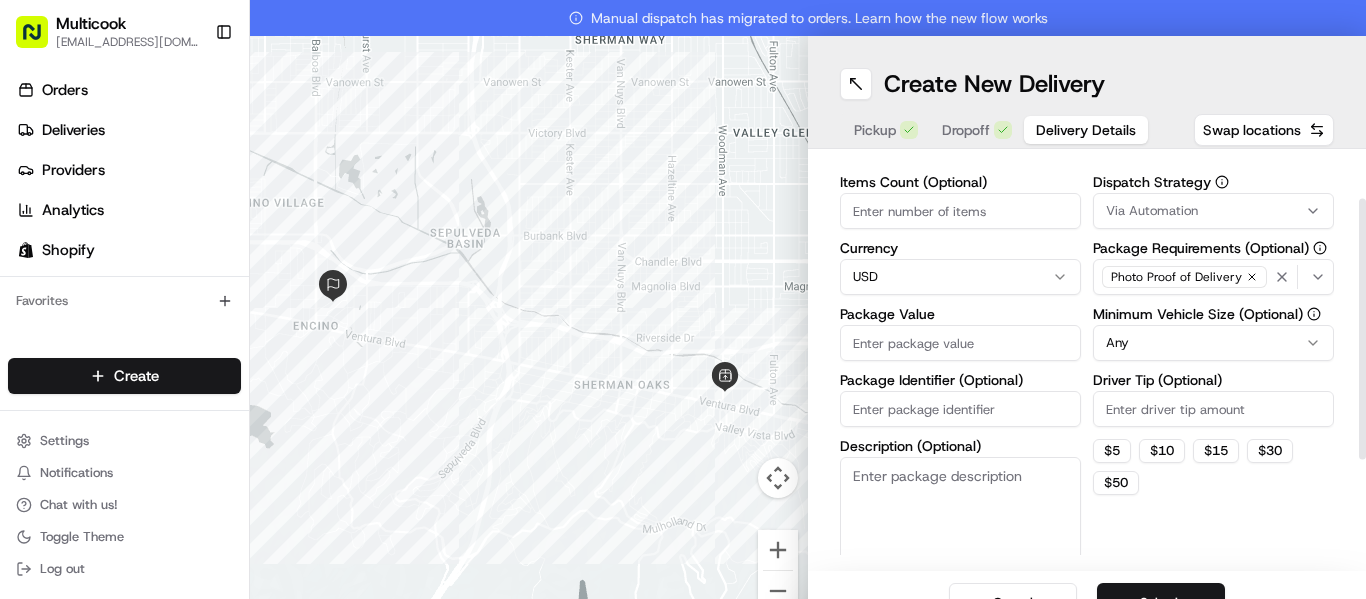click on "Items Count (Optional)" at bounding box center [960, 211] 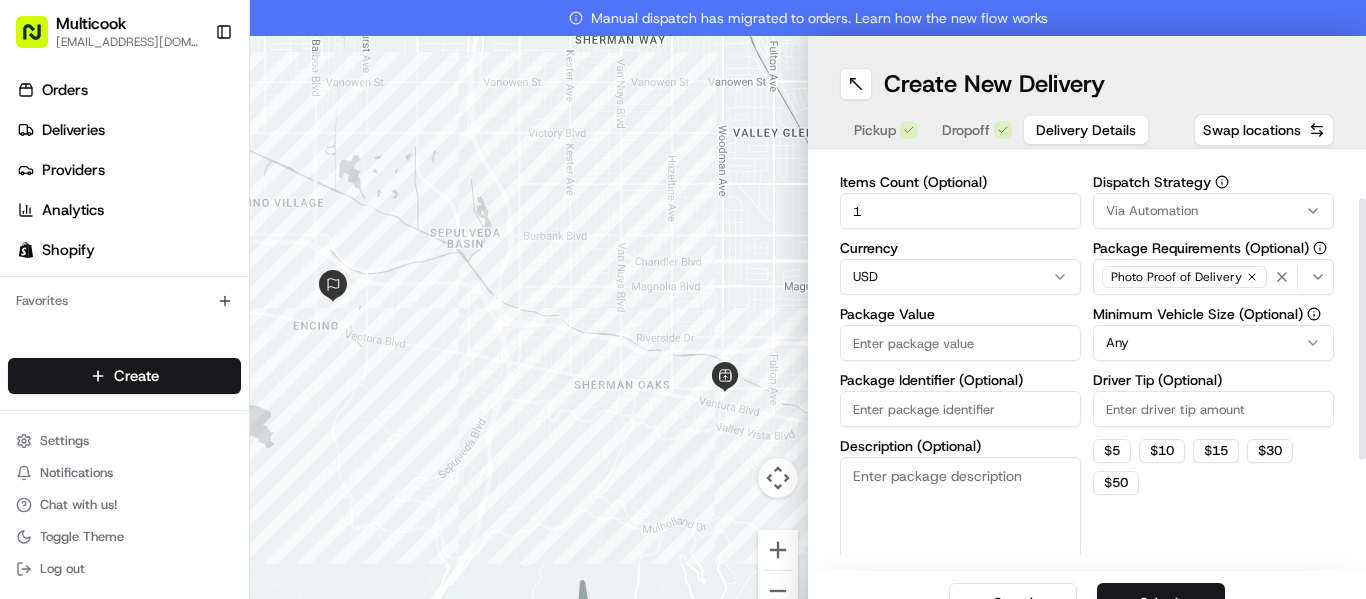 type on "1" 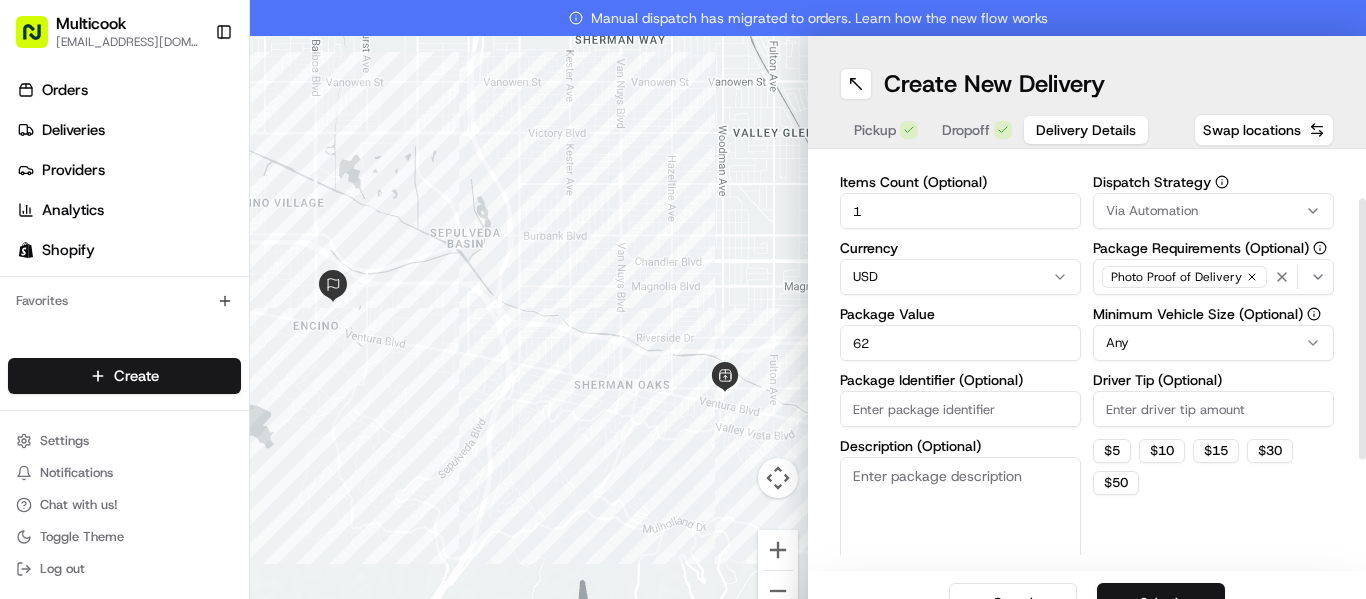 type on "62" 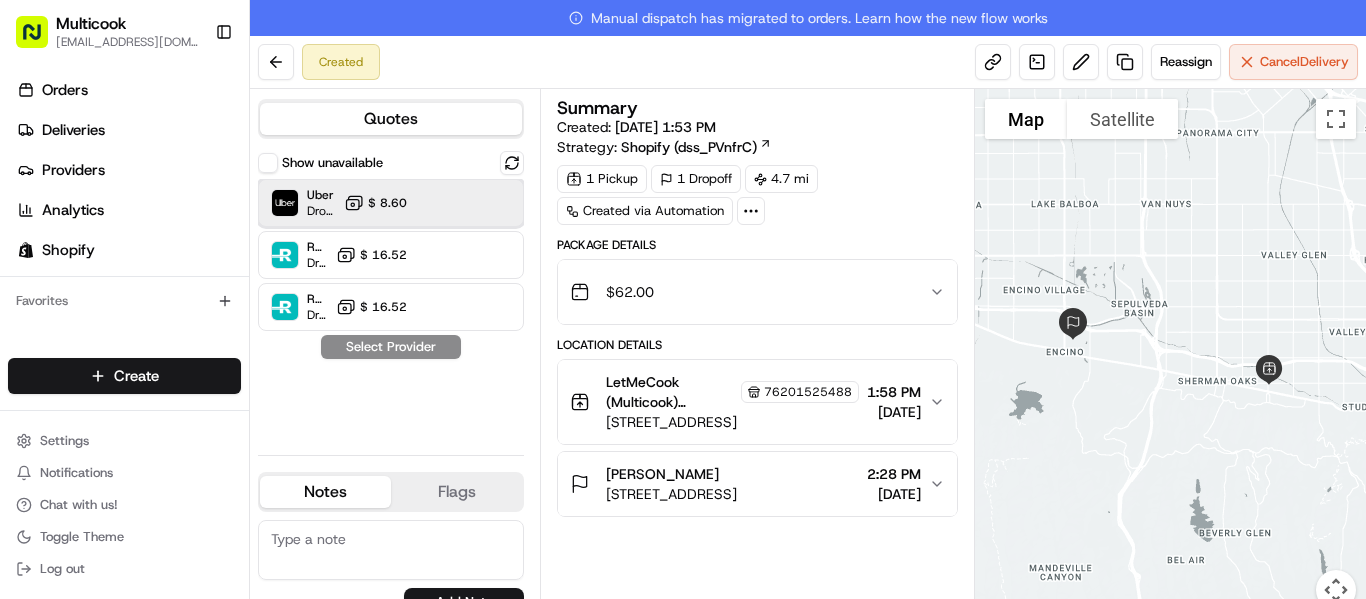 click on "Uber Dropoff ETA   40 minutes $   8.60" at bounding box center (391, 203) 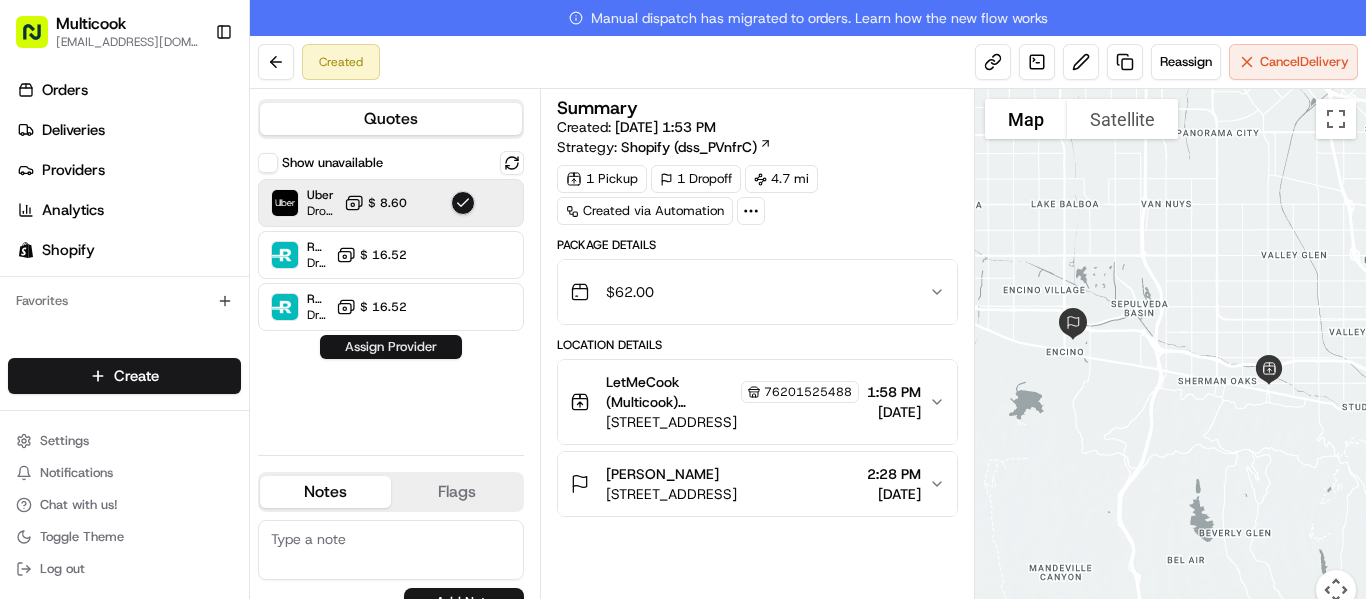 click on "Show unavailable Uber Dropoff ETA   40 minutes $   8.60 Roadie (P2P) Dropoff ETA   - $   16.52 Roadie Rush (P2P) Dropoff ETA   - $   16.52 Assign Provider" at bounding box center (391, 295) 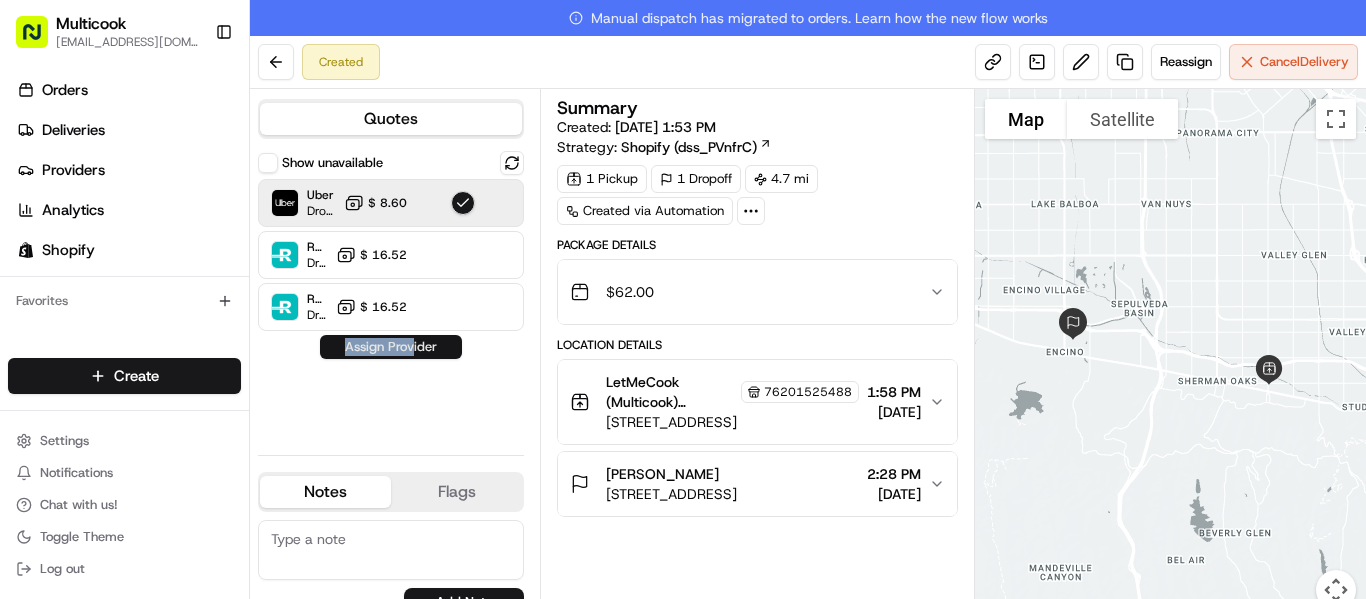 click on "Assign Provider" at bounding box center (391, 347) 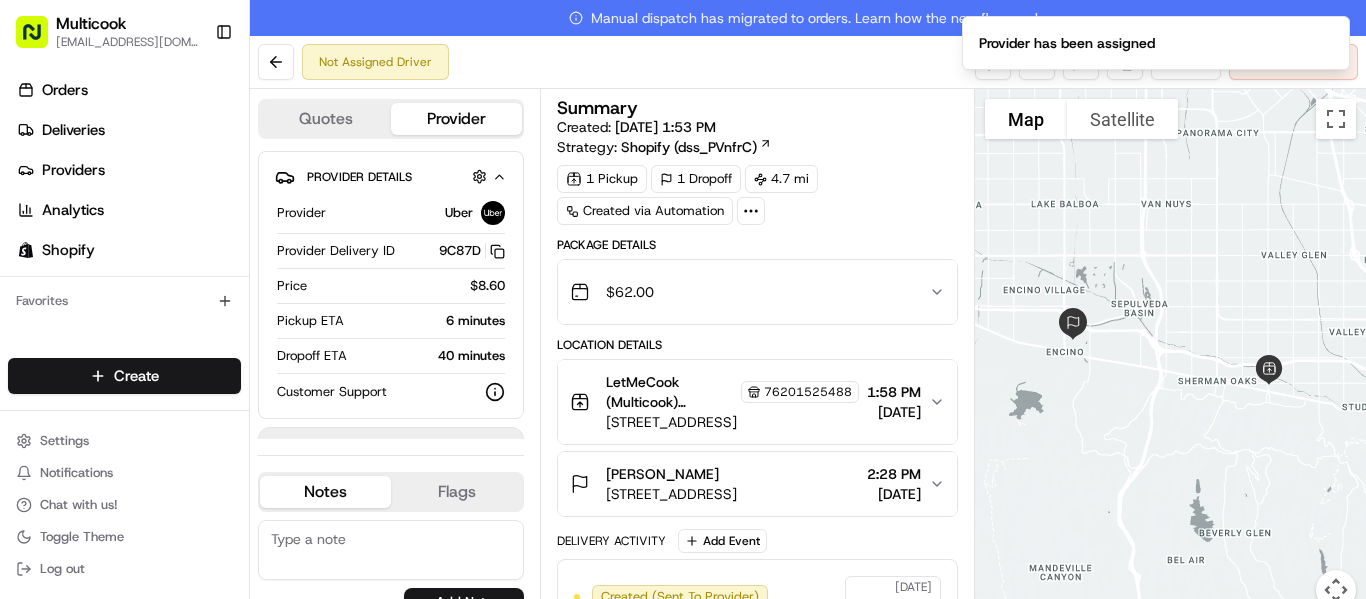 click on "40 minutes" at bounding box center [430, 356] 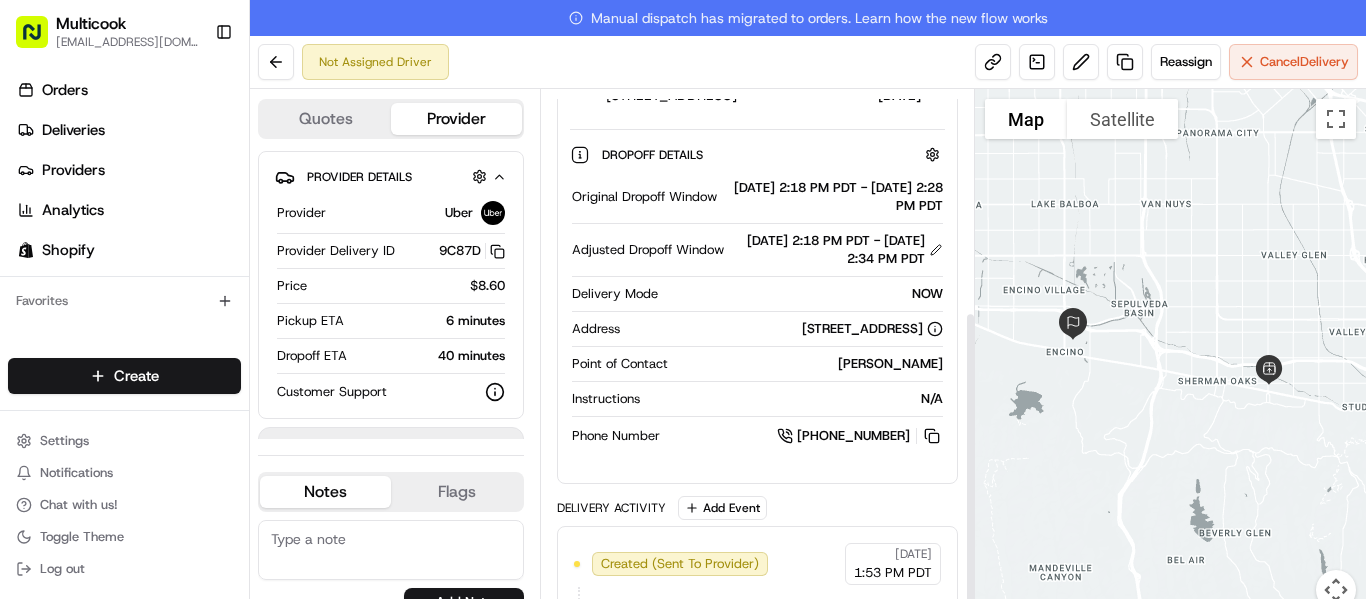 scroll, scrollTop: 400, scrollLeft: 0, axis: vertical 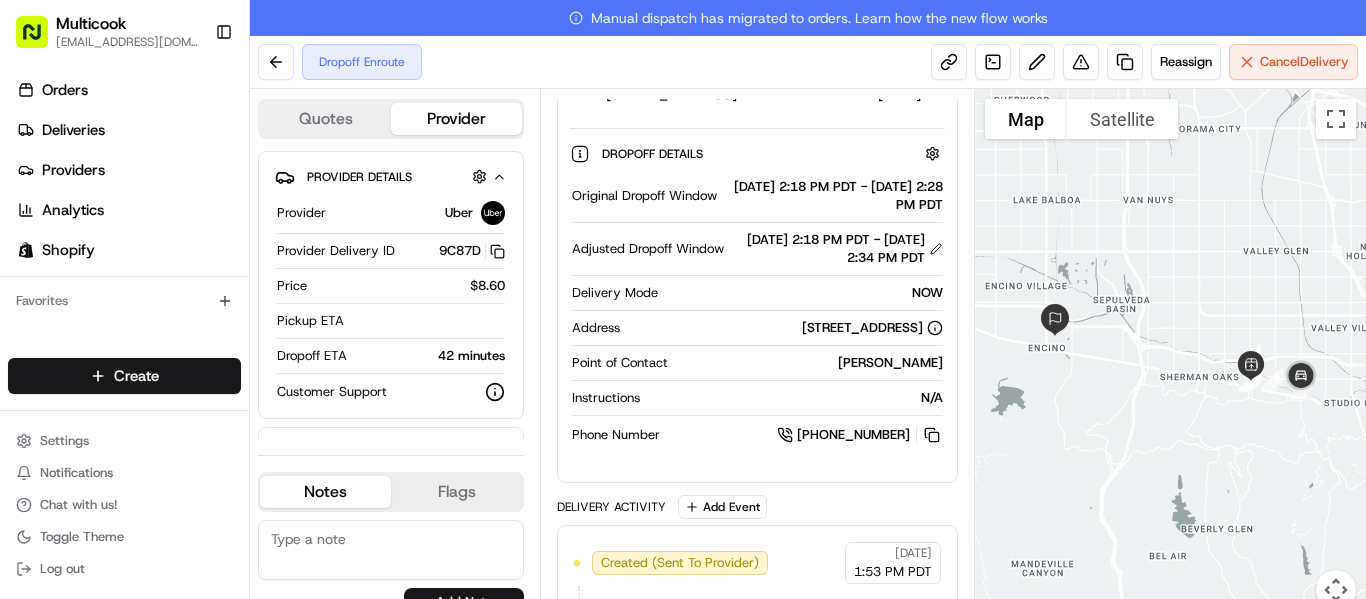 drag, startPoint x: 1060, startPoint y: 377, endPoint x: 1267, endPoint y: 355, distance: 208.1658 